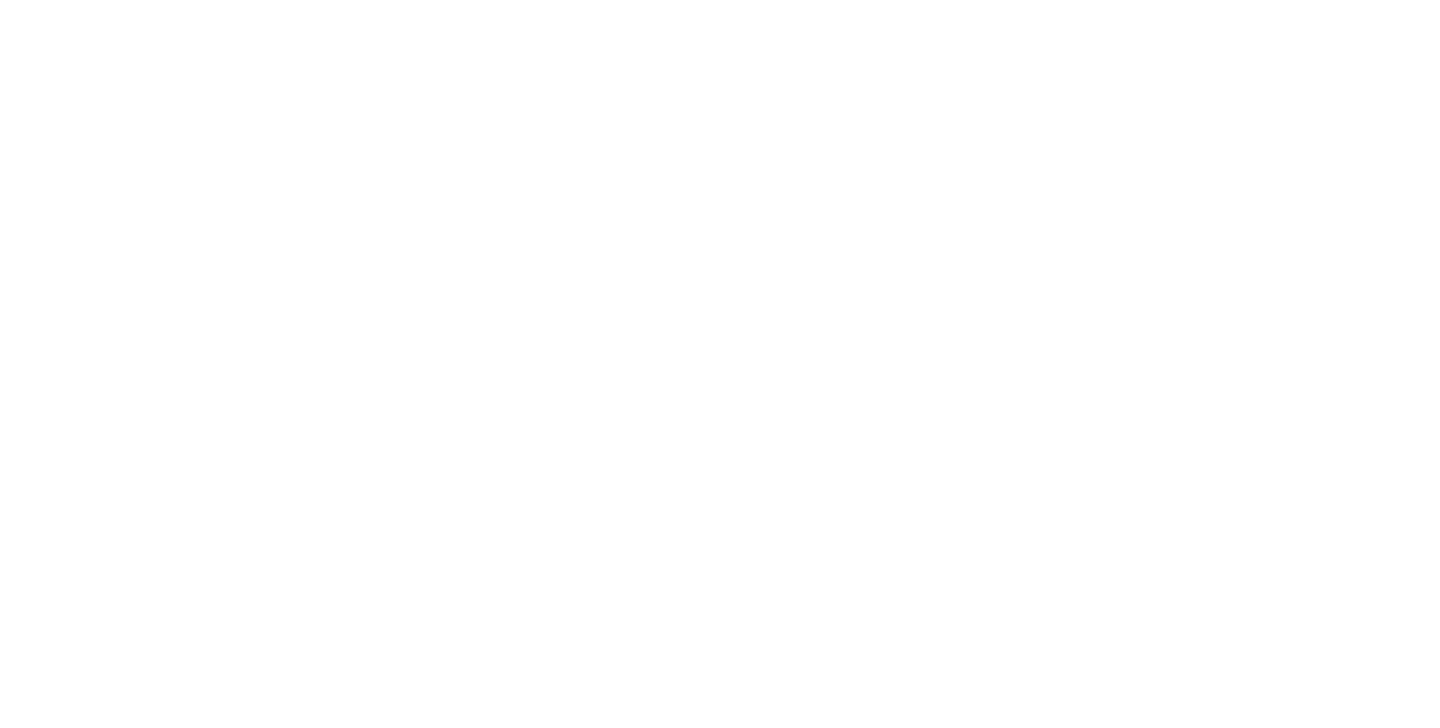 scroll, scrollTop: 0, scrollLeft: 0, axis: both 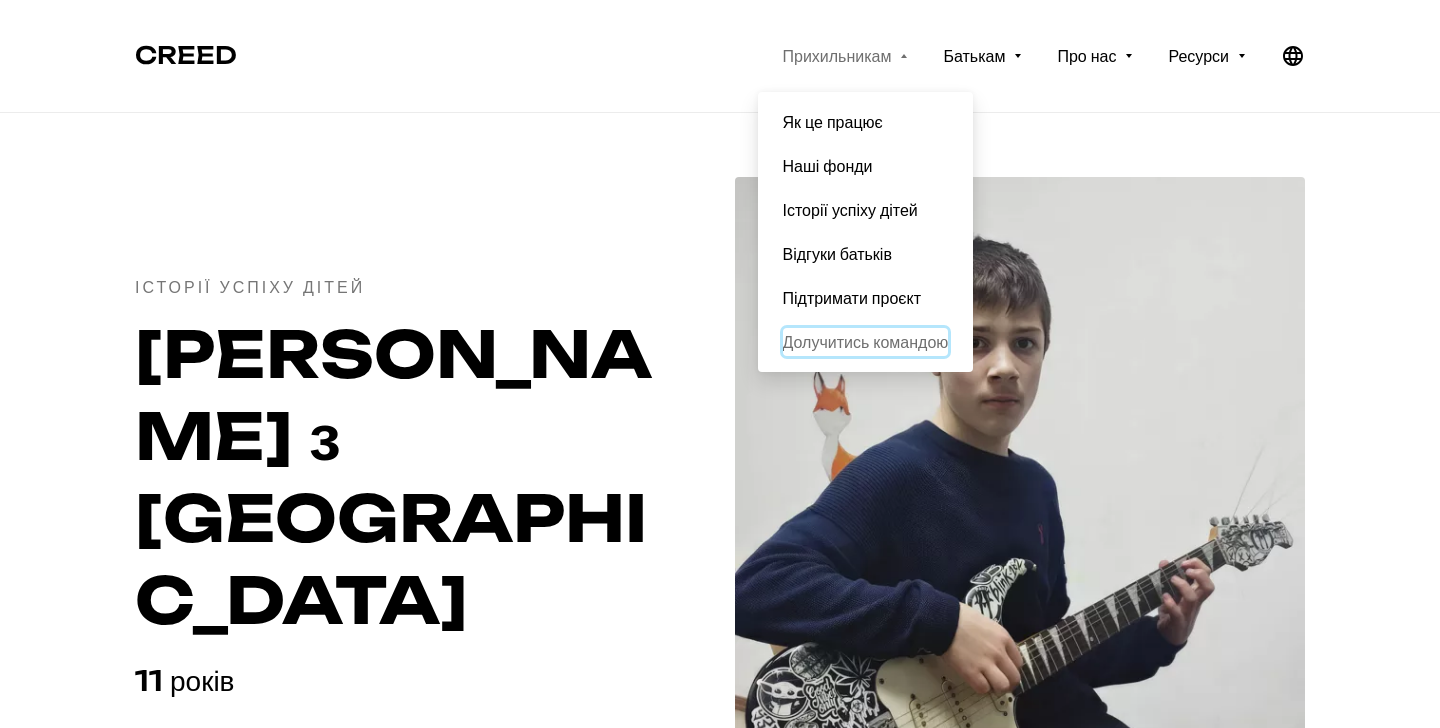 click on "Долучитись командою" at bounding box center [866, 342] 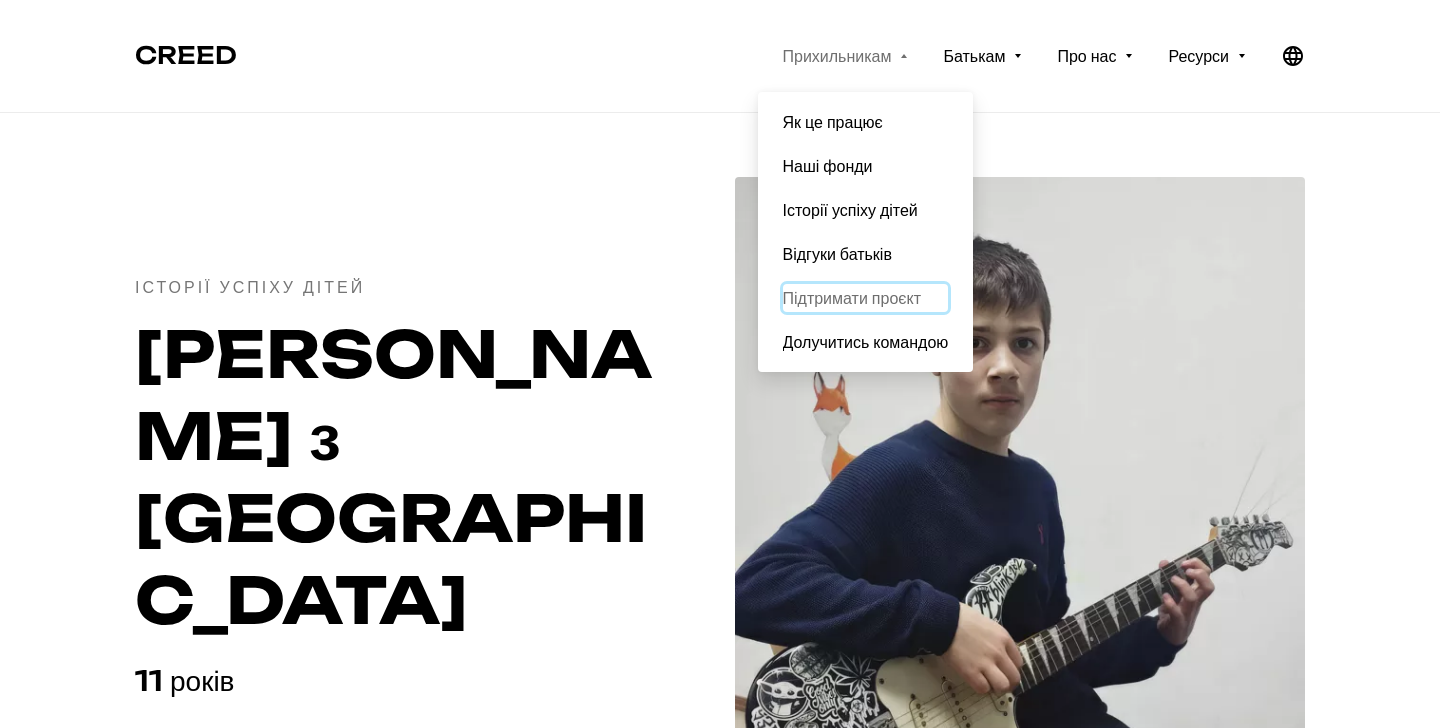 click on "Підтримати проєкт" at bounding box center (866, 298) 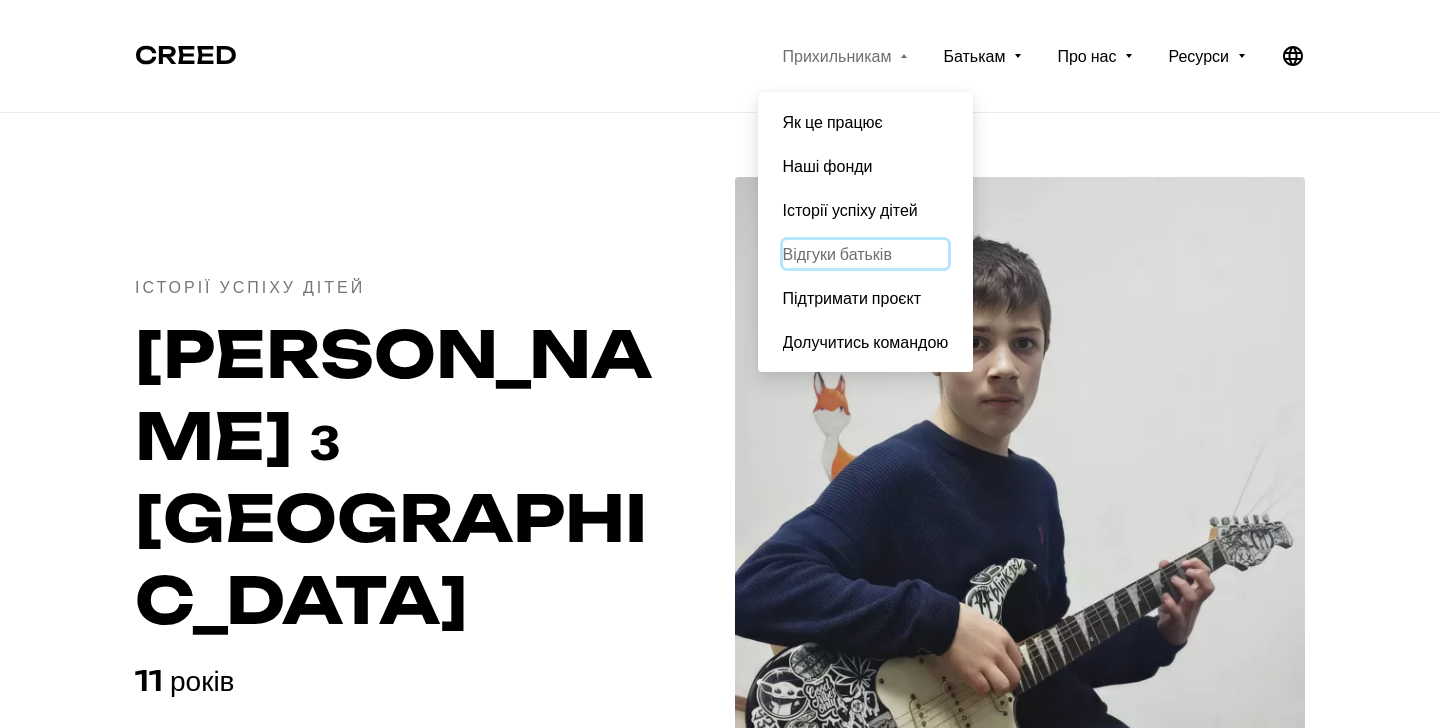 click on "Відгуки батьків" at bounding box center [866, 254] 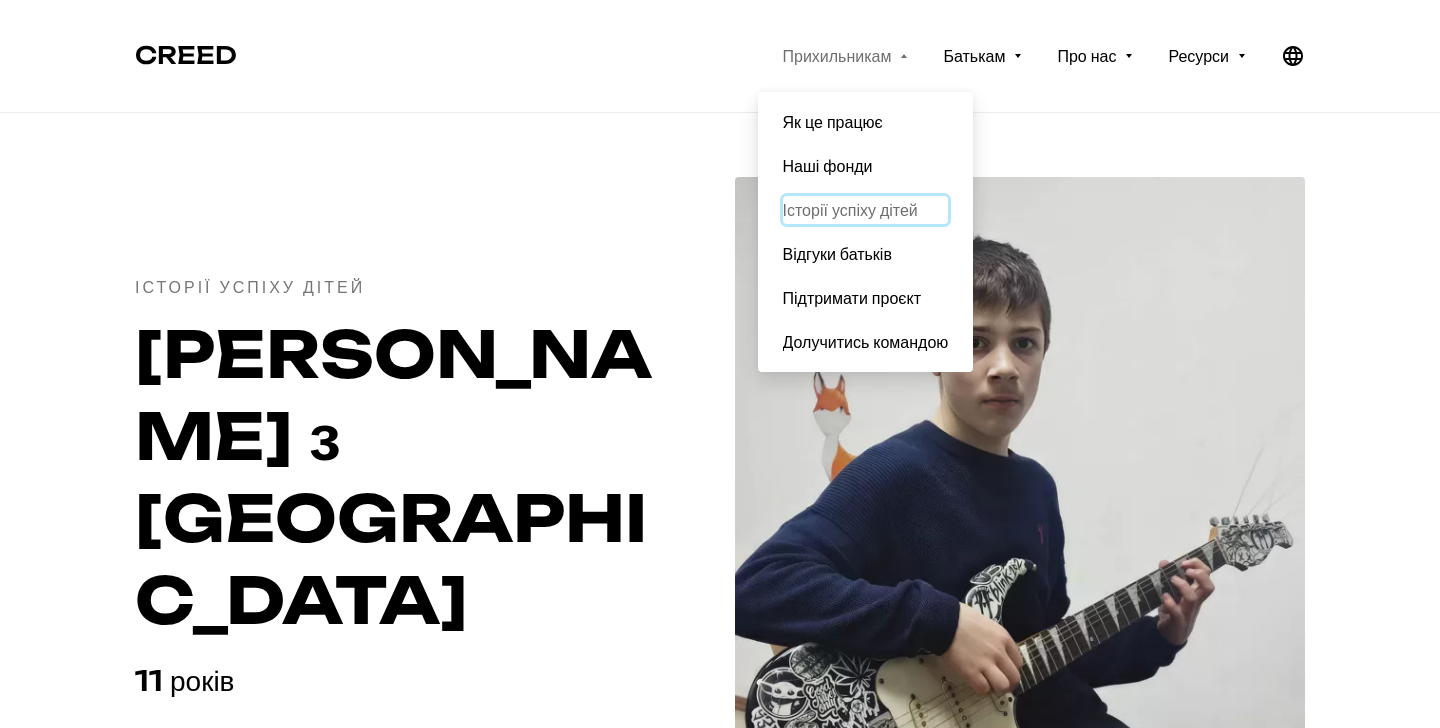 click on "Історії успіху дітей" at bounding box center [866, 210] 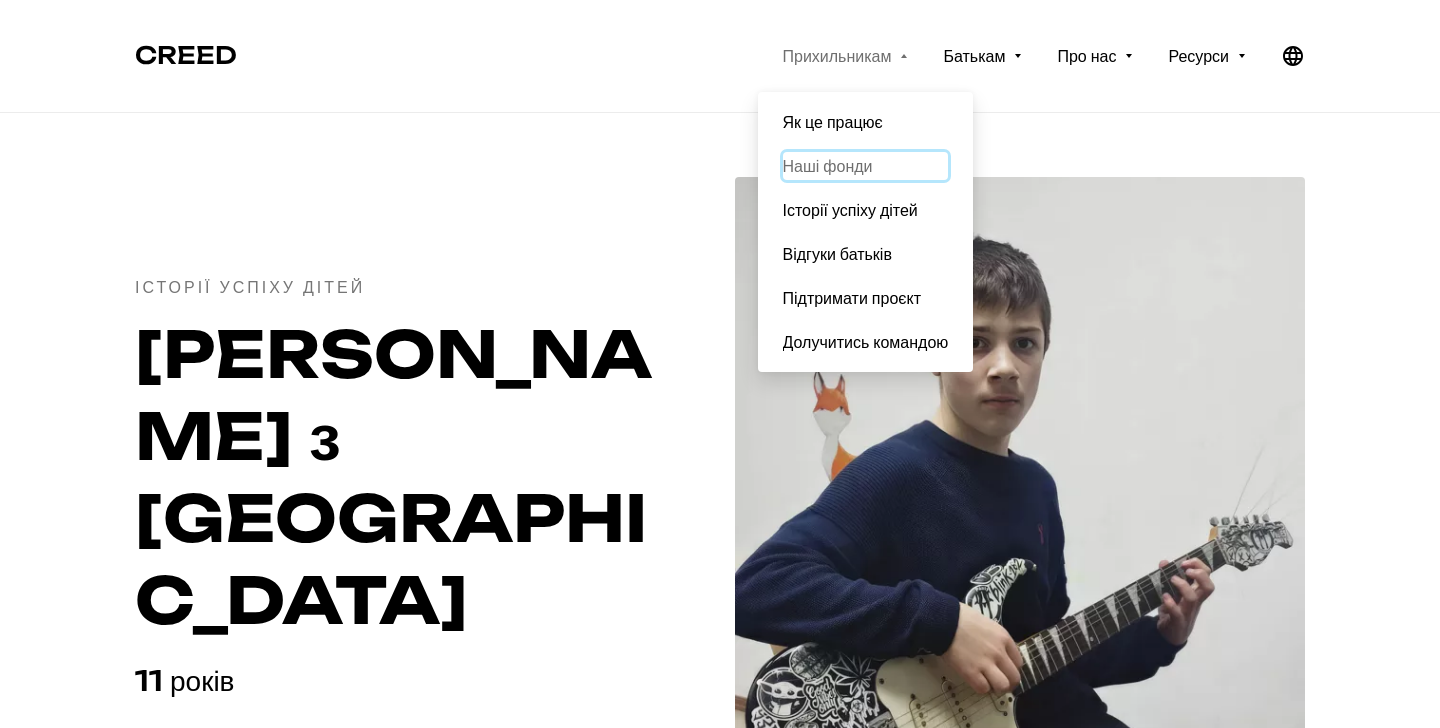 click on "Наші фонди" at bounding box center (866, 166) 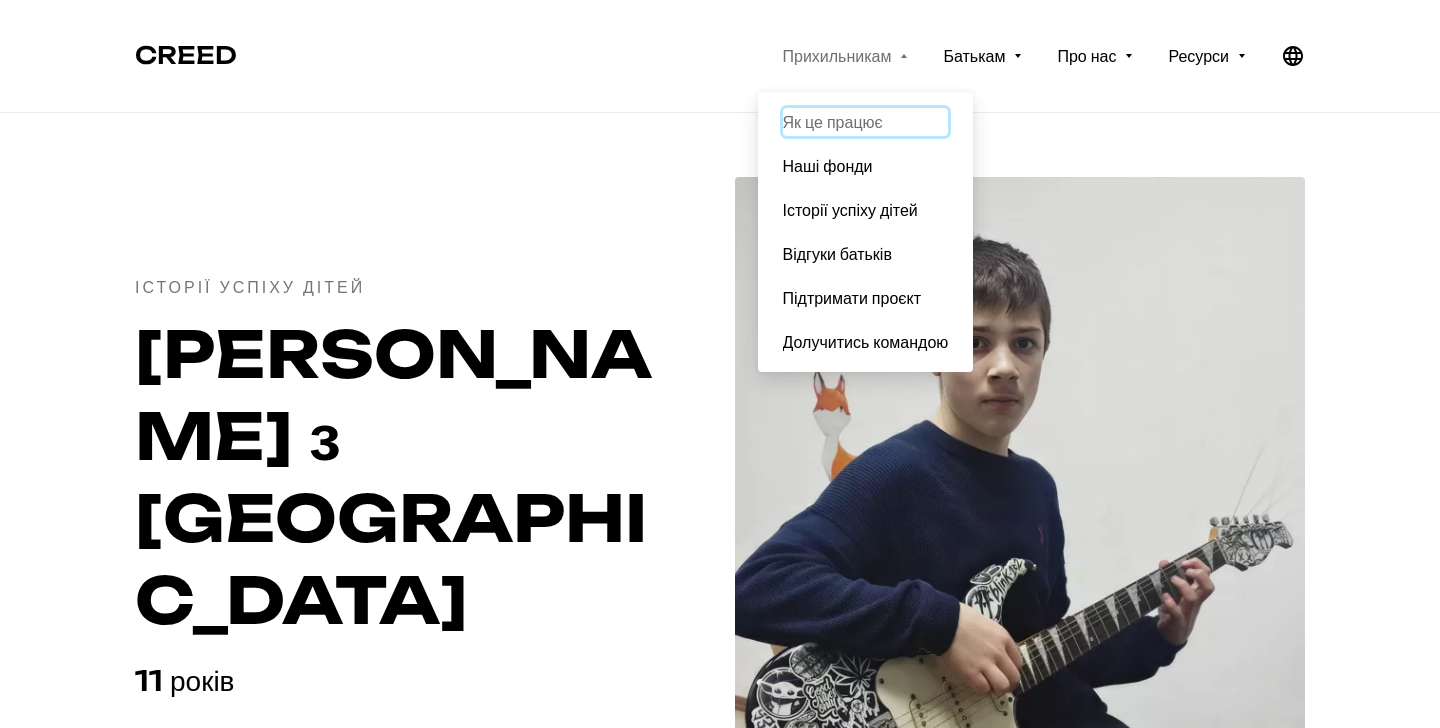 click on "Як це працює" at bounding box center (866, 122) 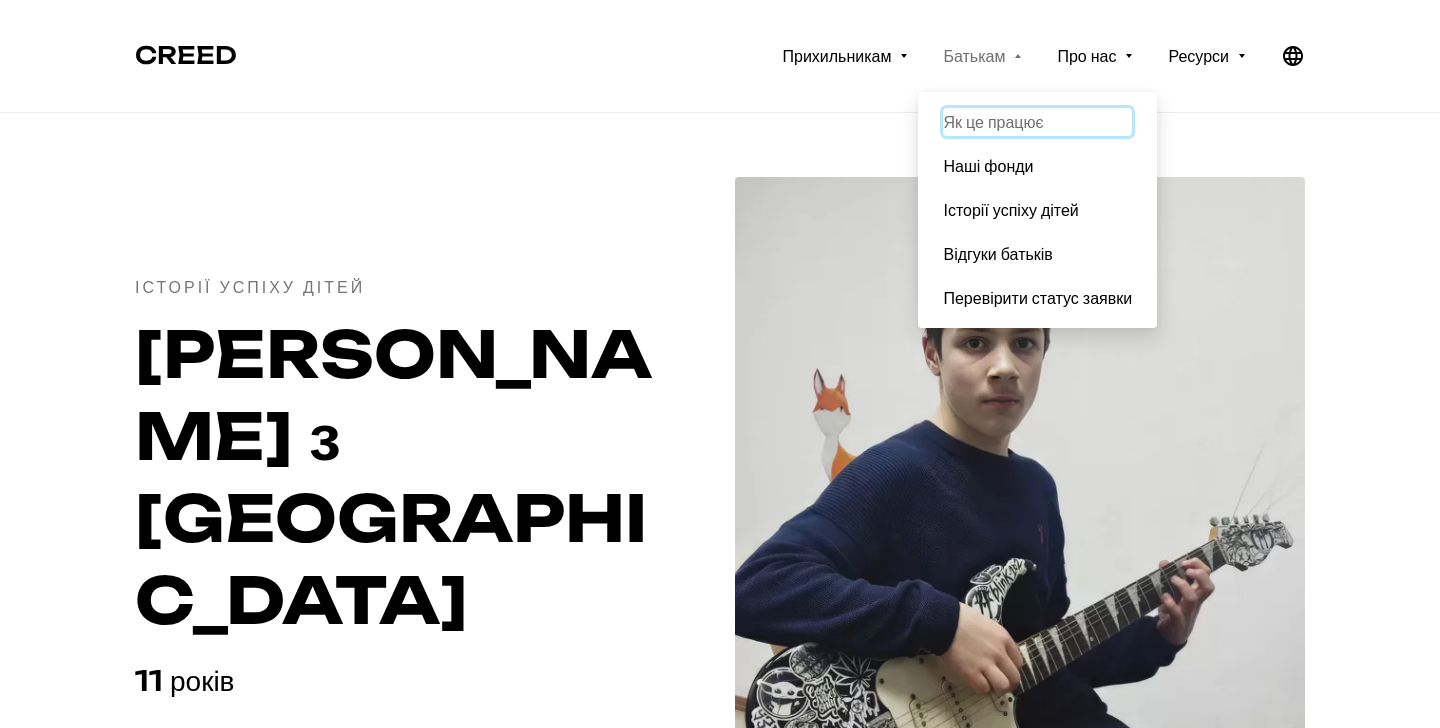 click on "Як це працює" at bounding box center [1037, 122] 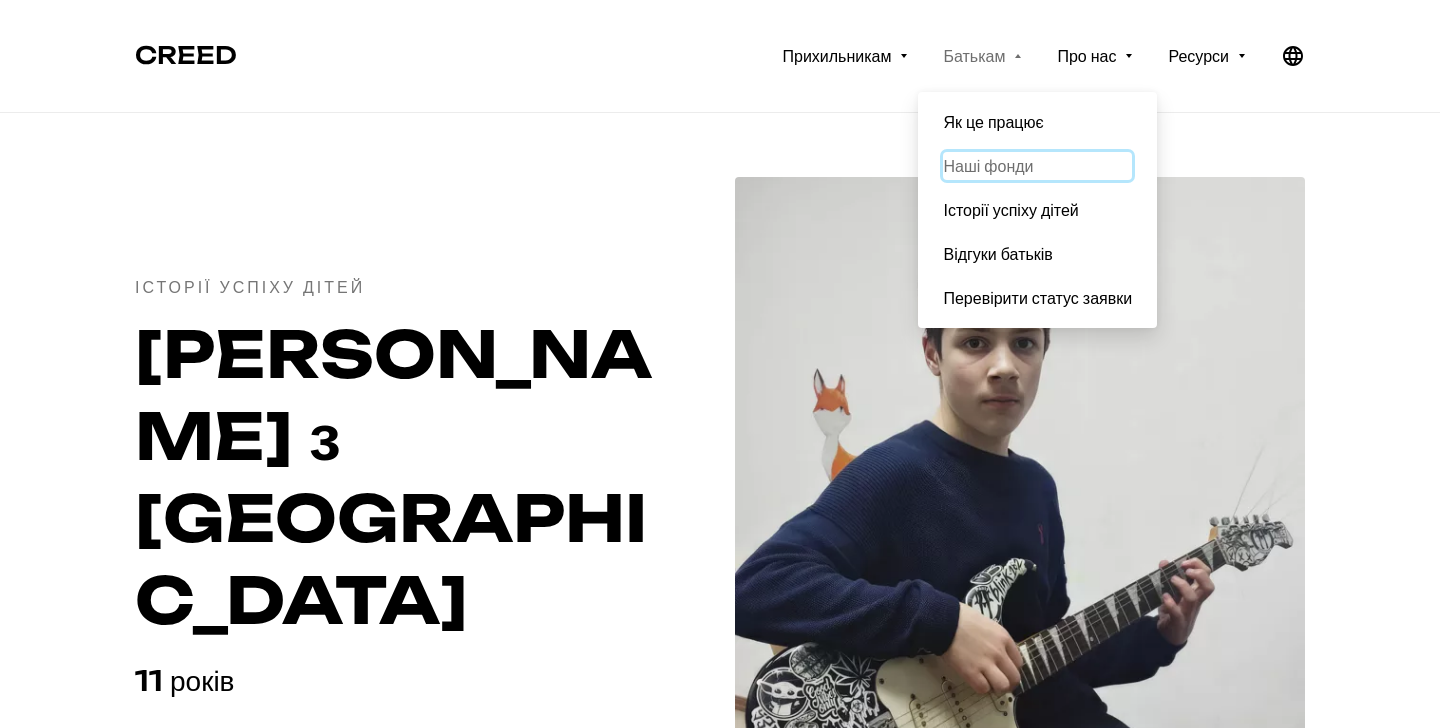 click on "Наші фонди" at bounding box center (1037, 166) 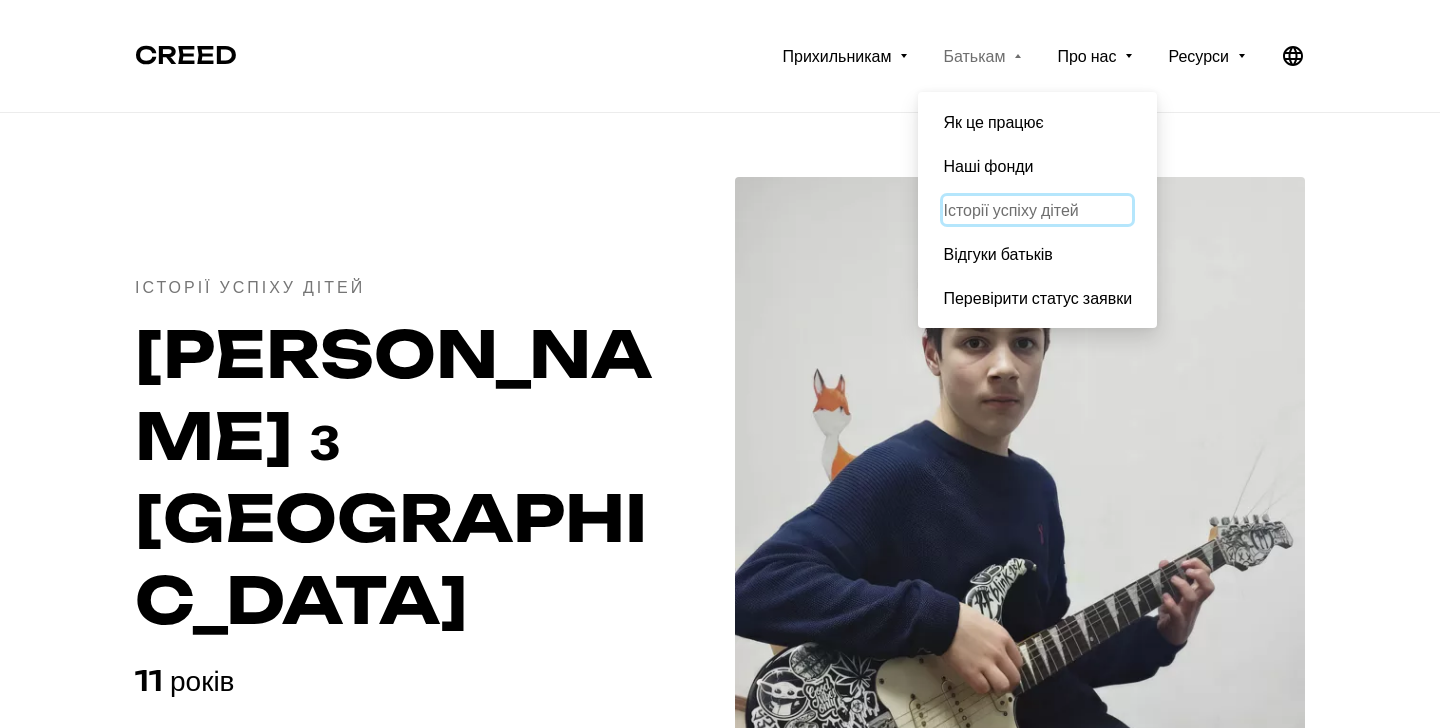 click on "Історії успіху дітей" at bounding box center (1037, 210) 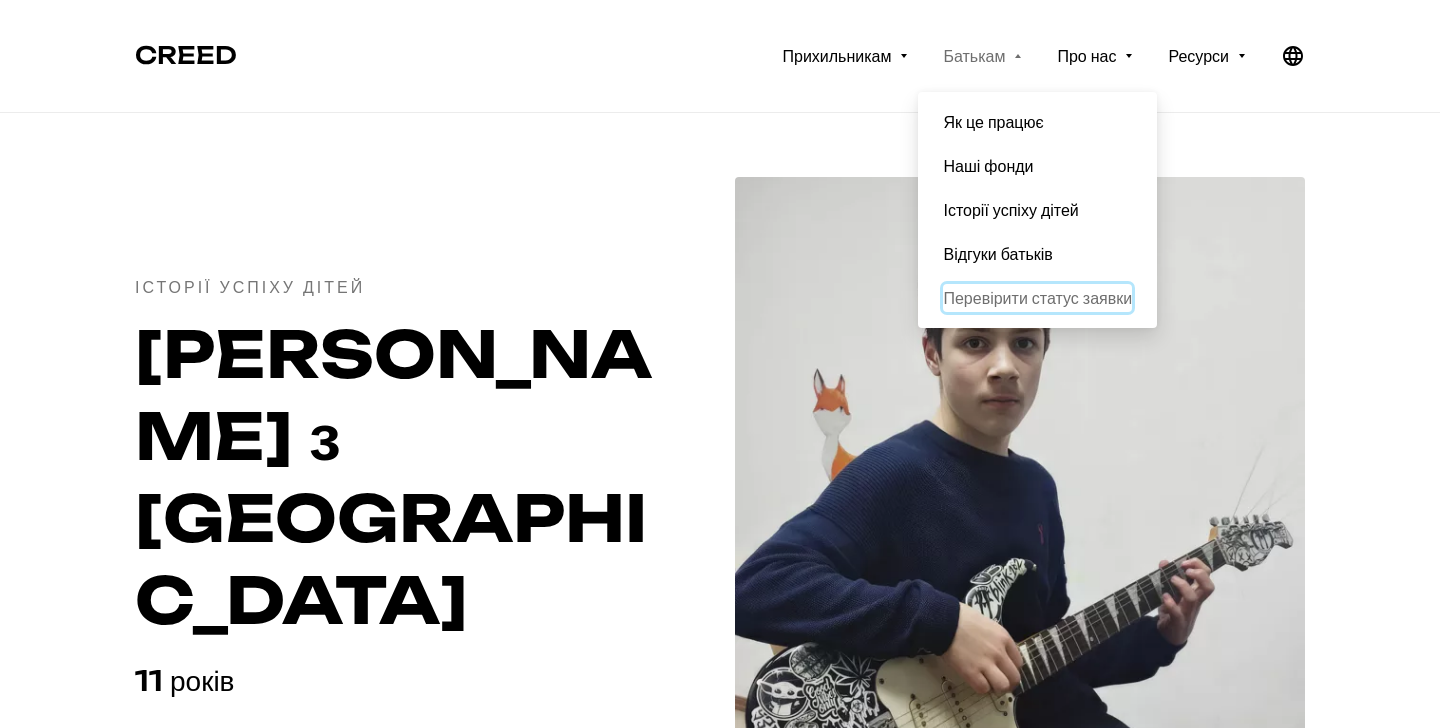 click on "Перевірити статус заявки" at bounding box center (1037, 298) 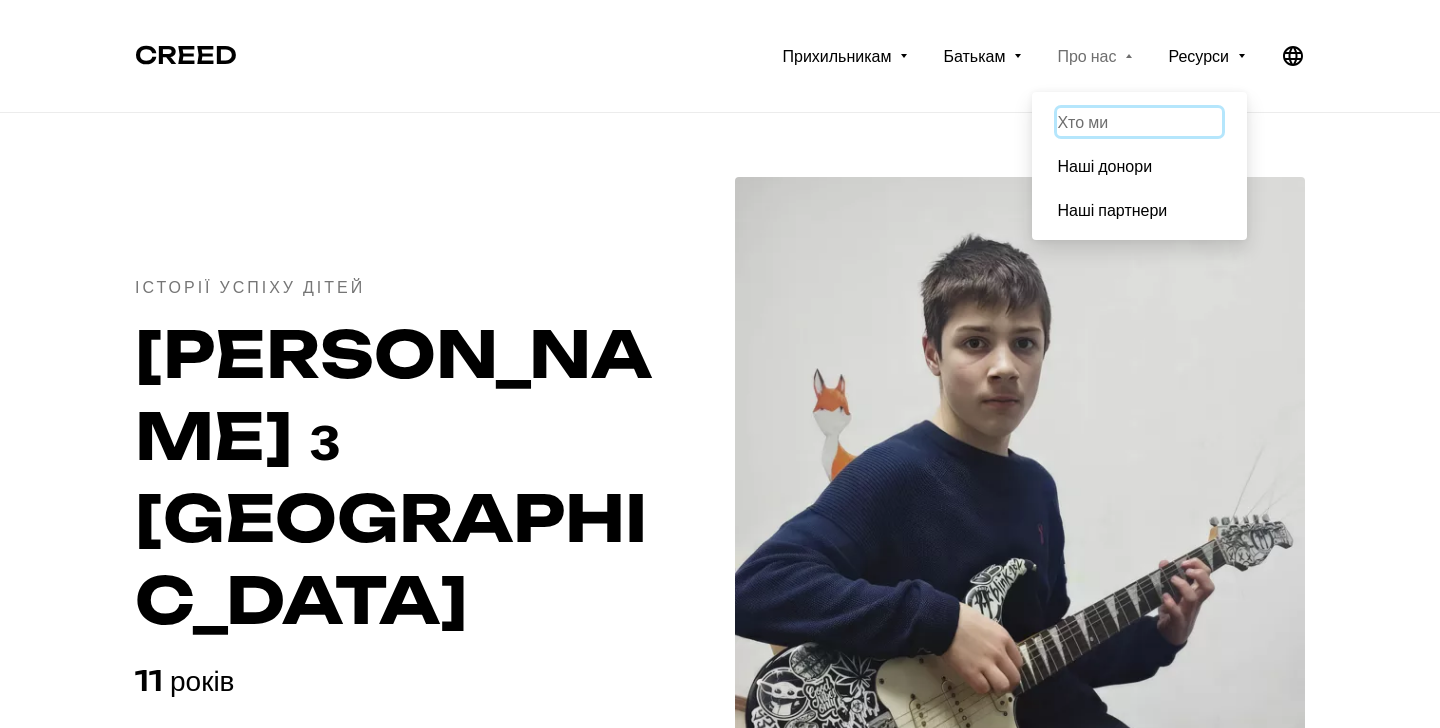 click on "Хто ми" at bounding box center [1139, 122] 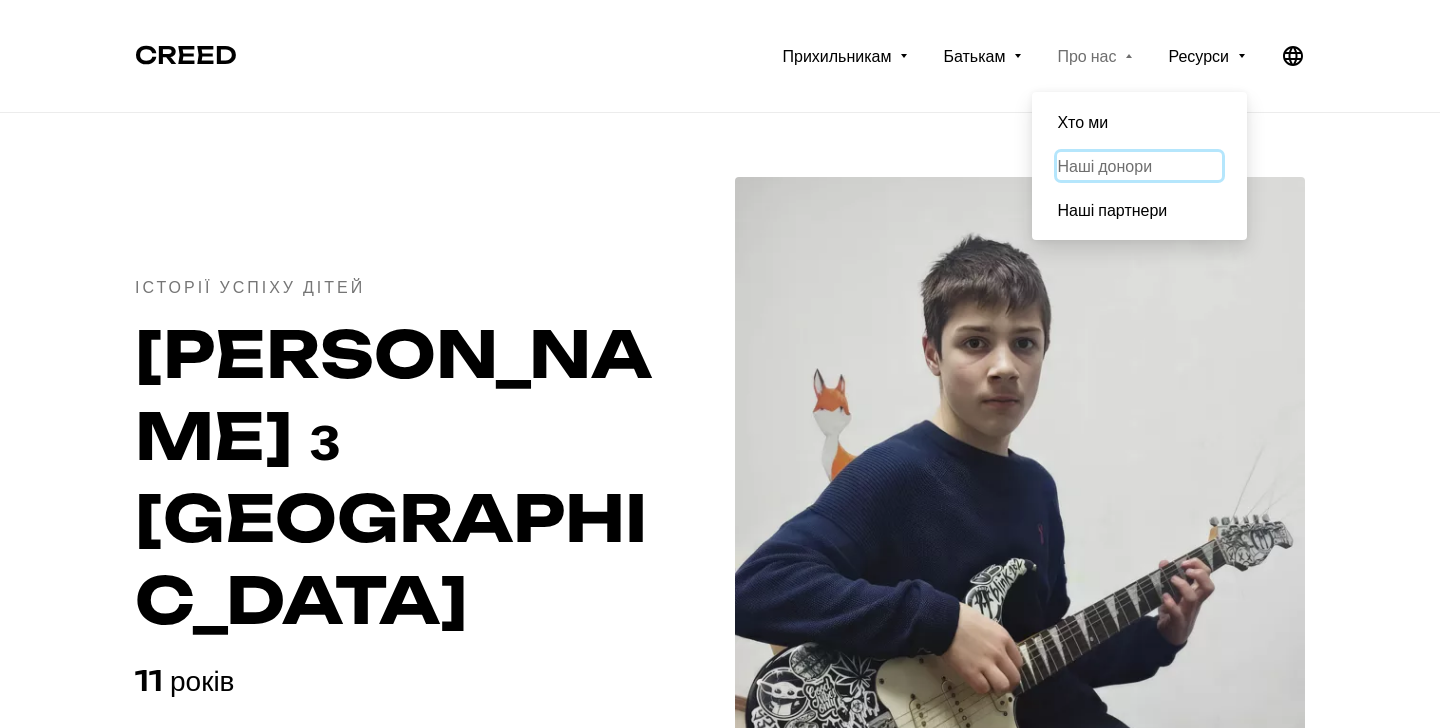 click on "Наші донори" at bounding box center (1139, 166) 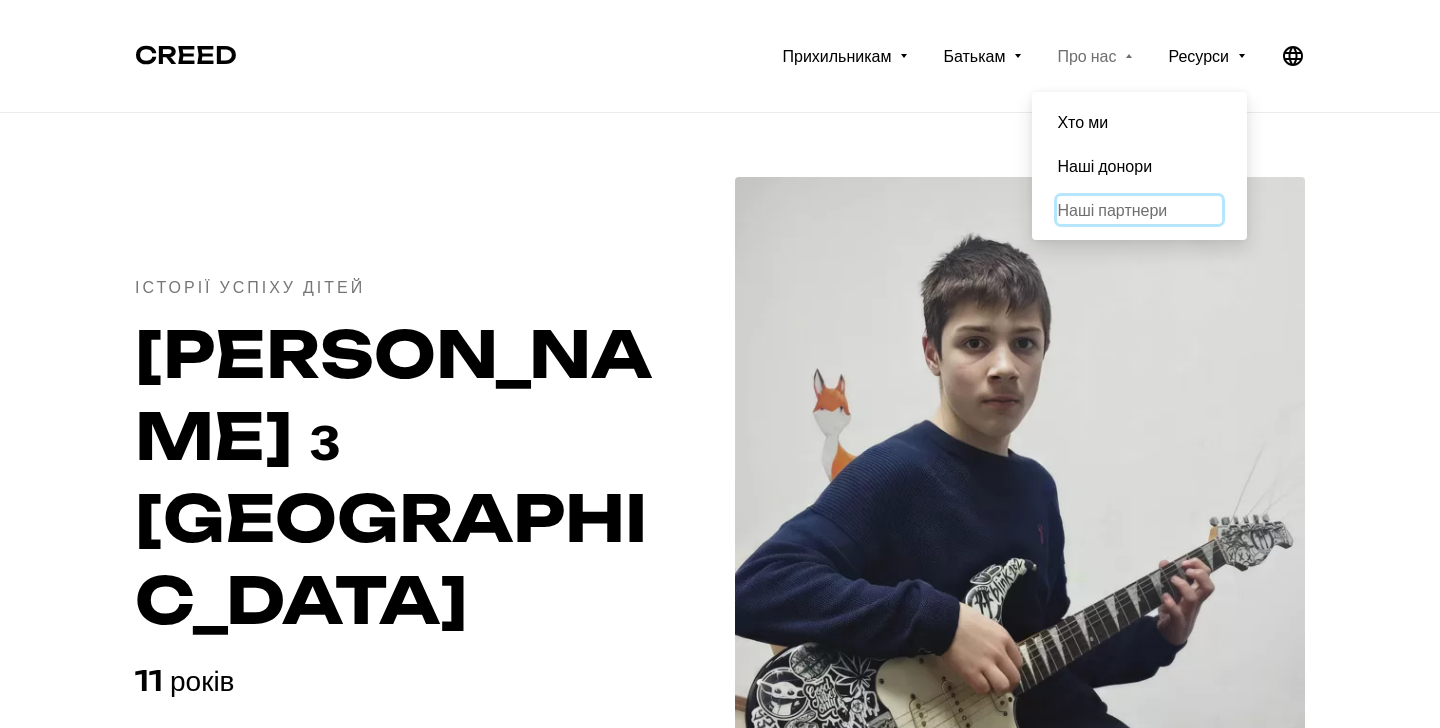click on "Наші партнери" at bounding box center (1139, 210) 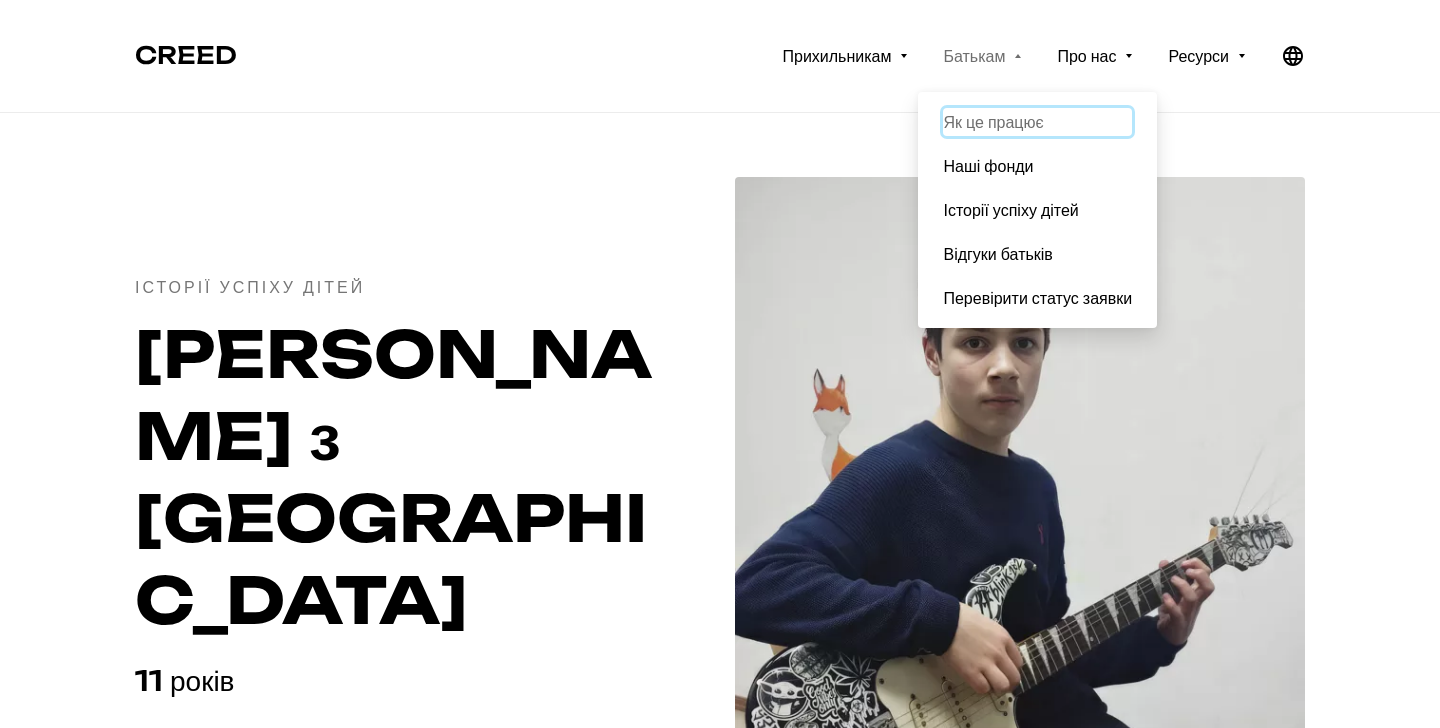 click on "Як це працює" at bounding box center [1037, 122] 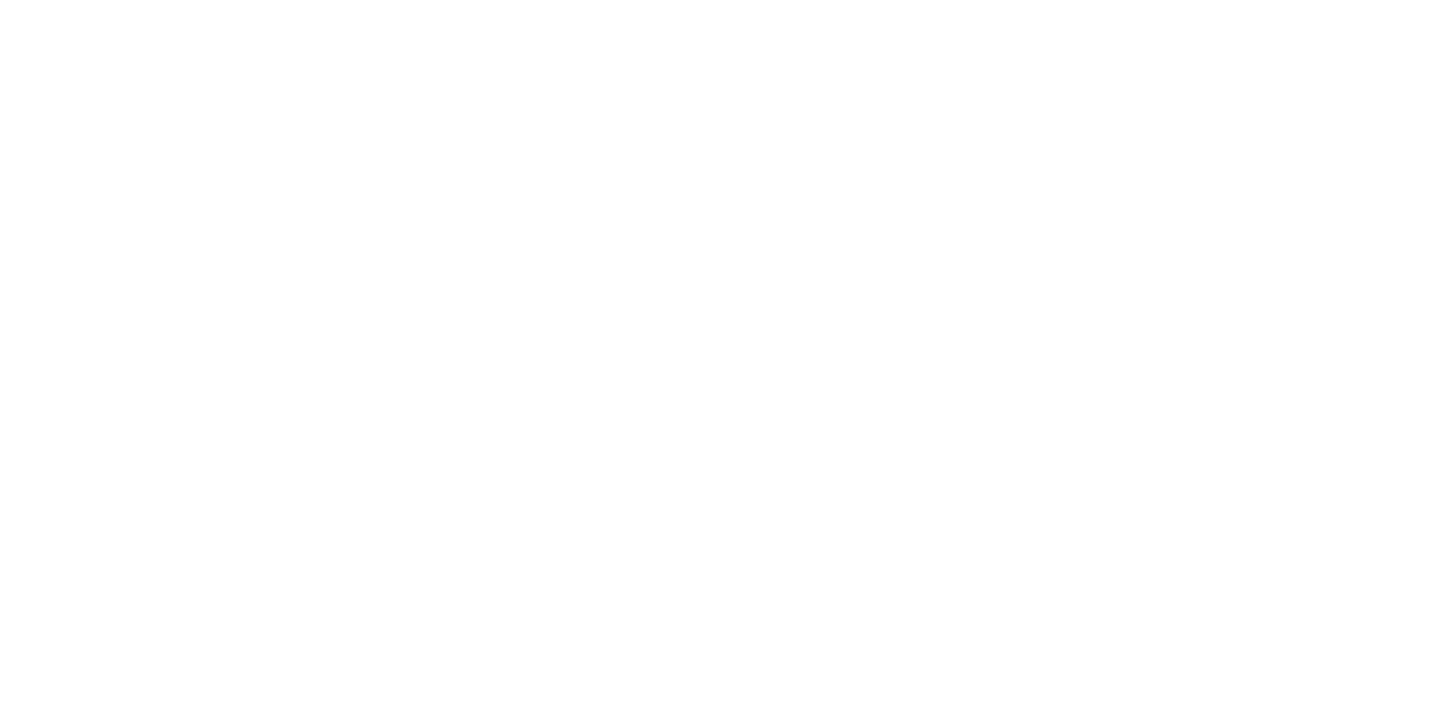 scroll, scrollTop: 0, scrollLeft: 0, axis: both 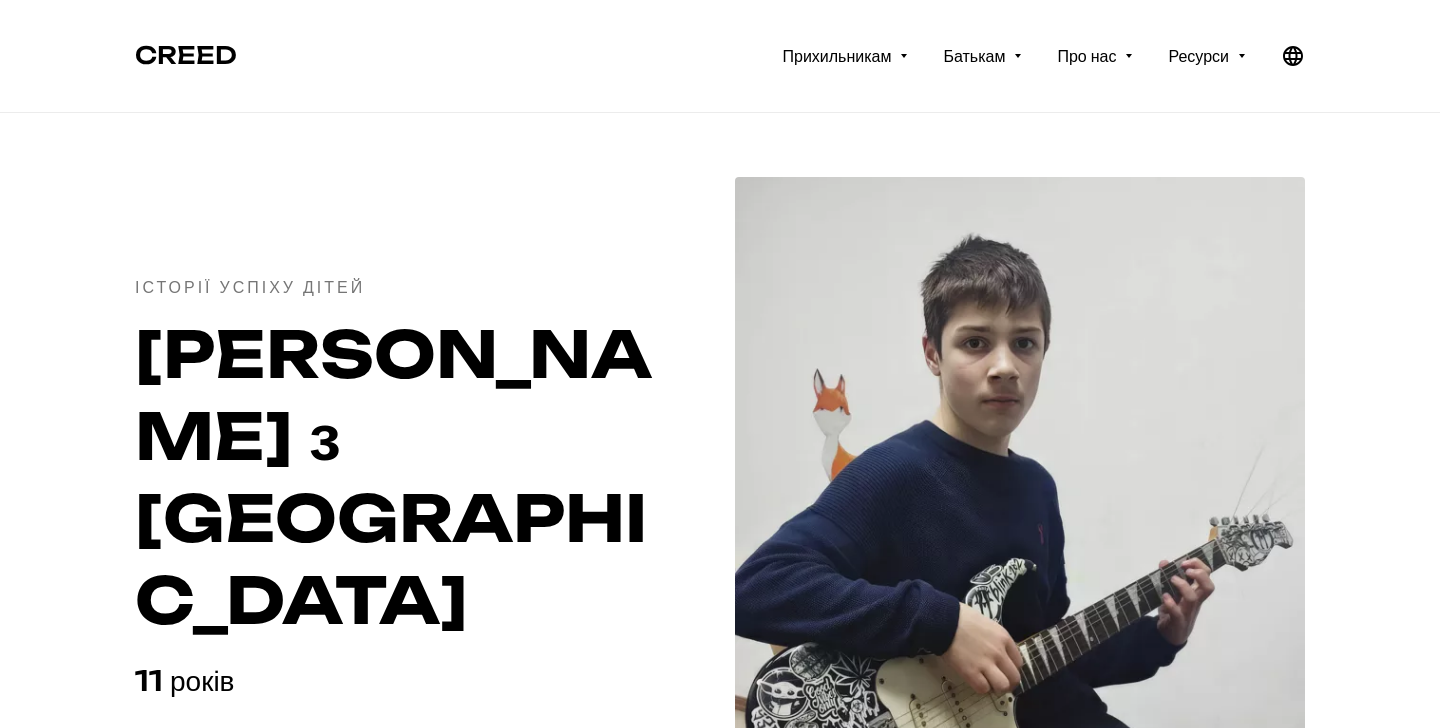 click on "CREED" at bounding box center [186, 55] 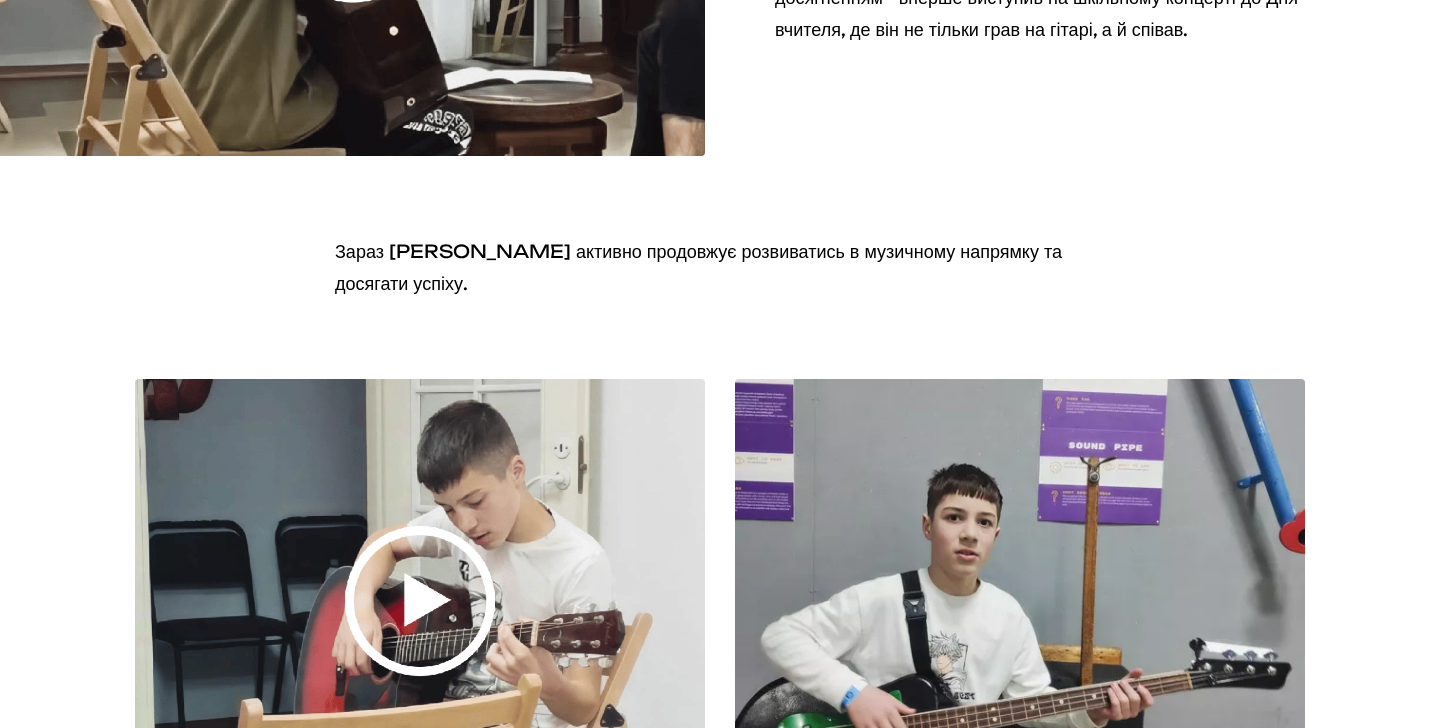 scroll, scrollTop: 2914, scrollLeft: 0, axis: vertical 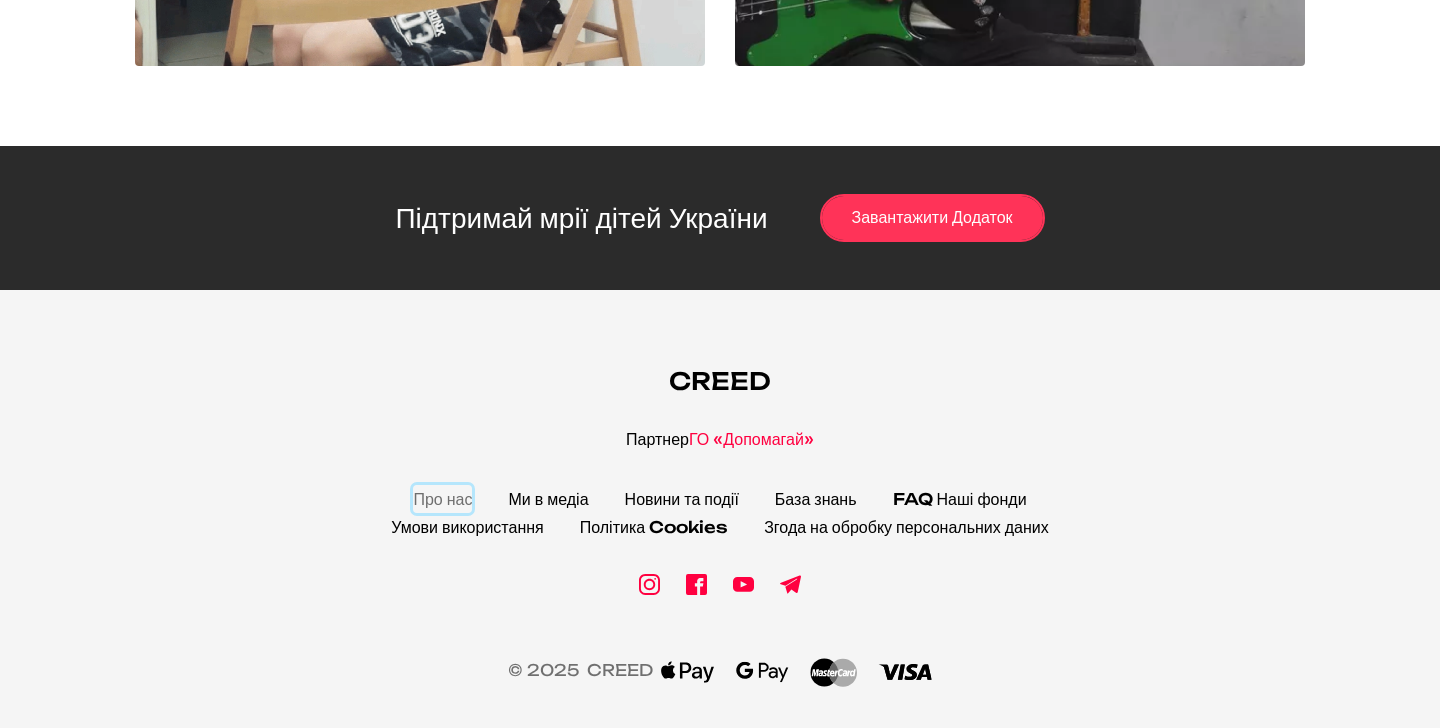 click on "Про нас" 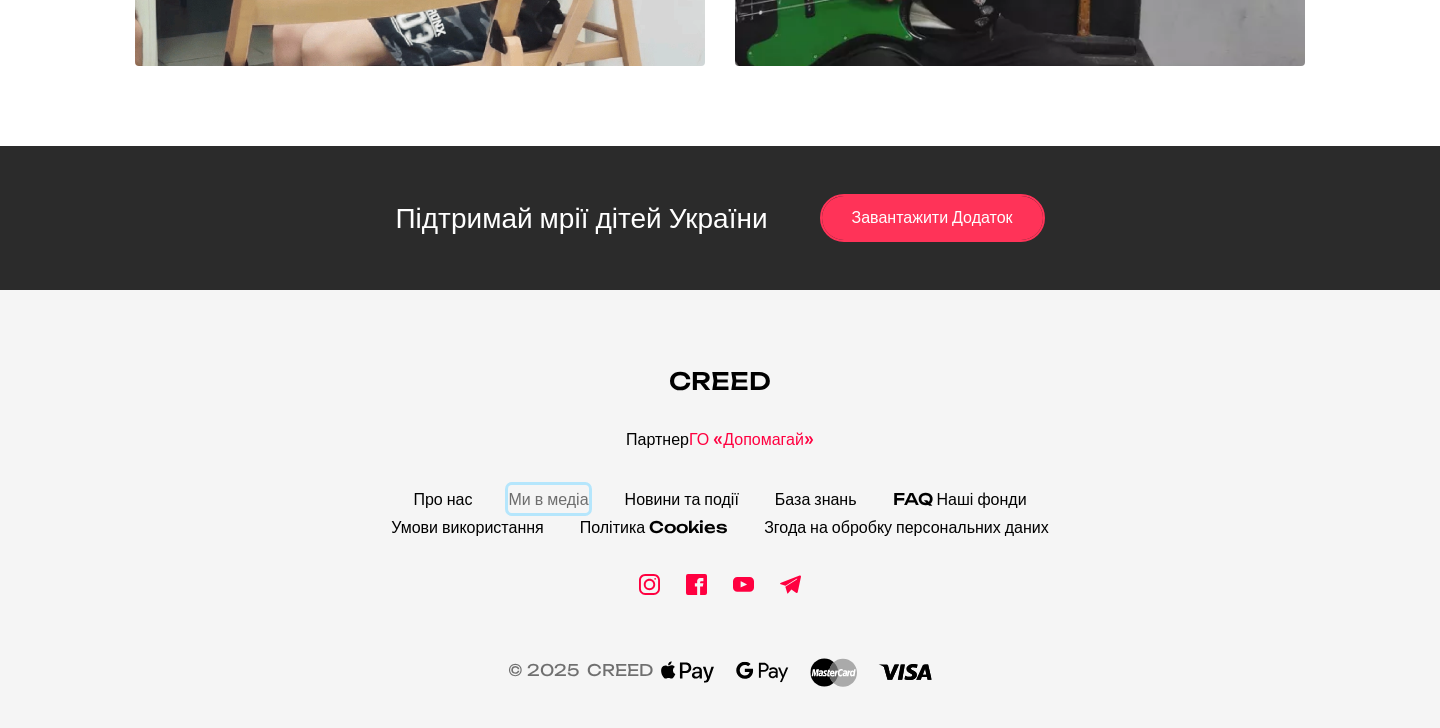 click on "Ми в медіа" 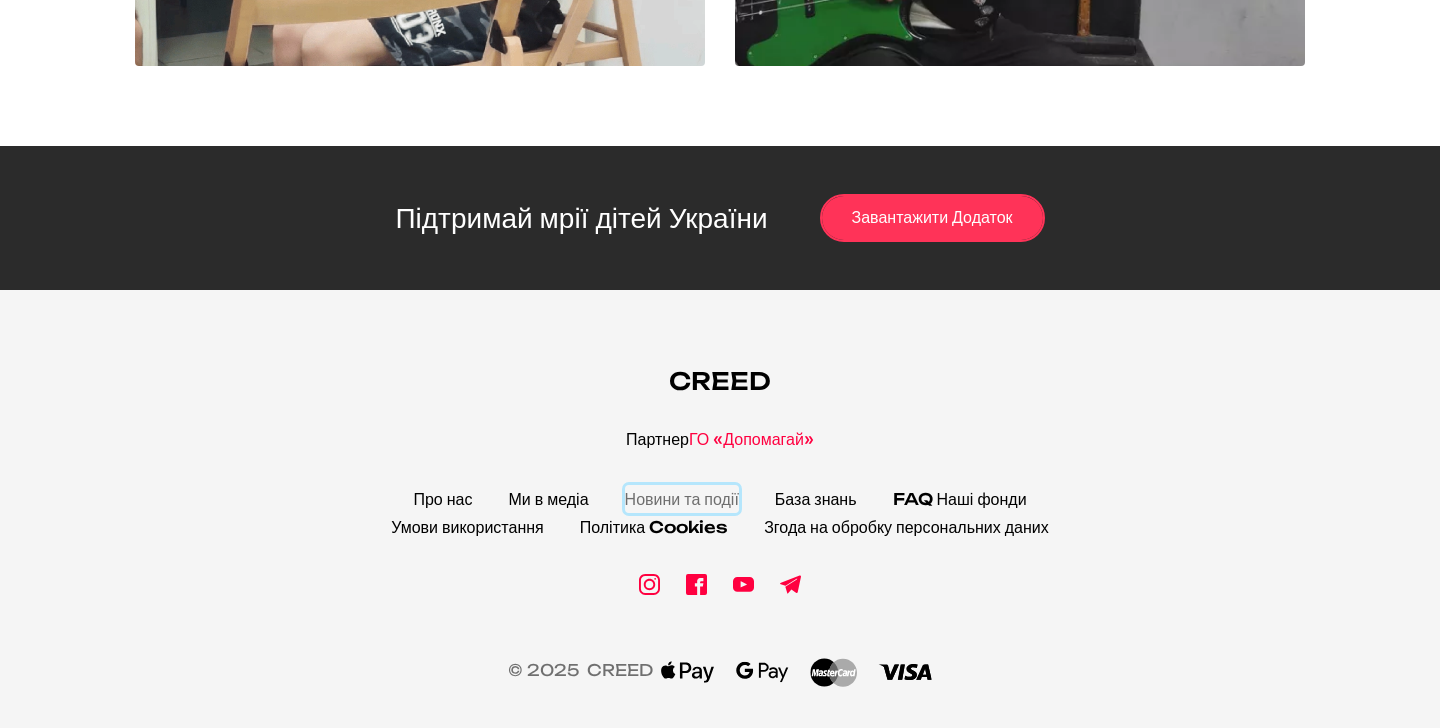 click on "Новини та події" 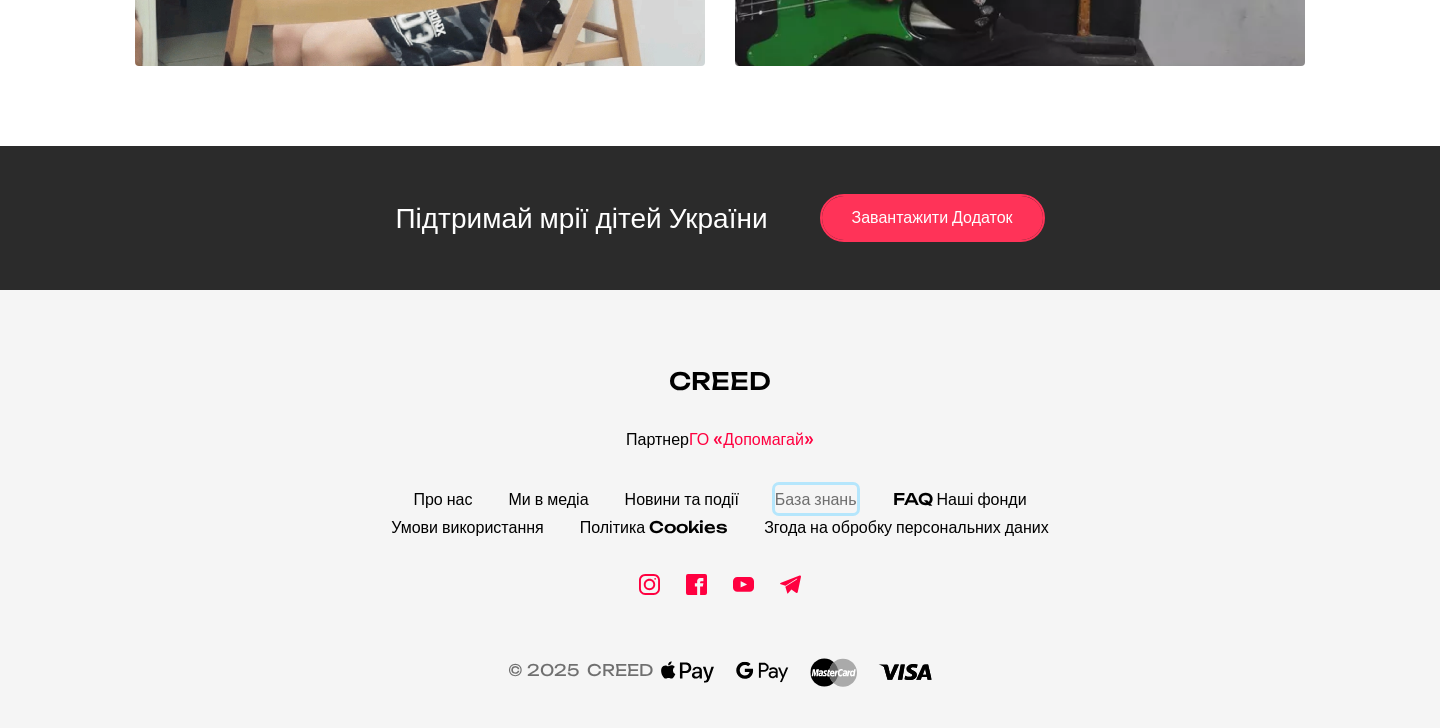 click on "База знань" 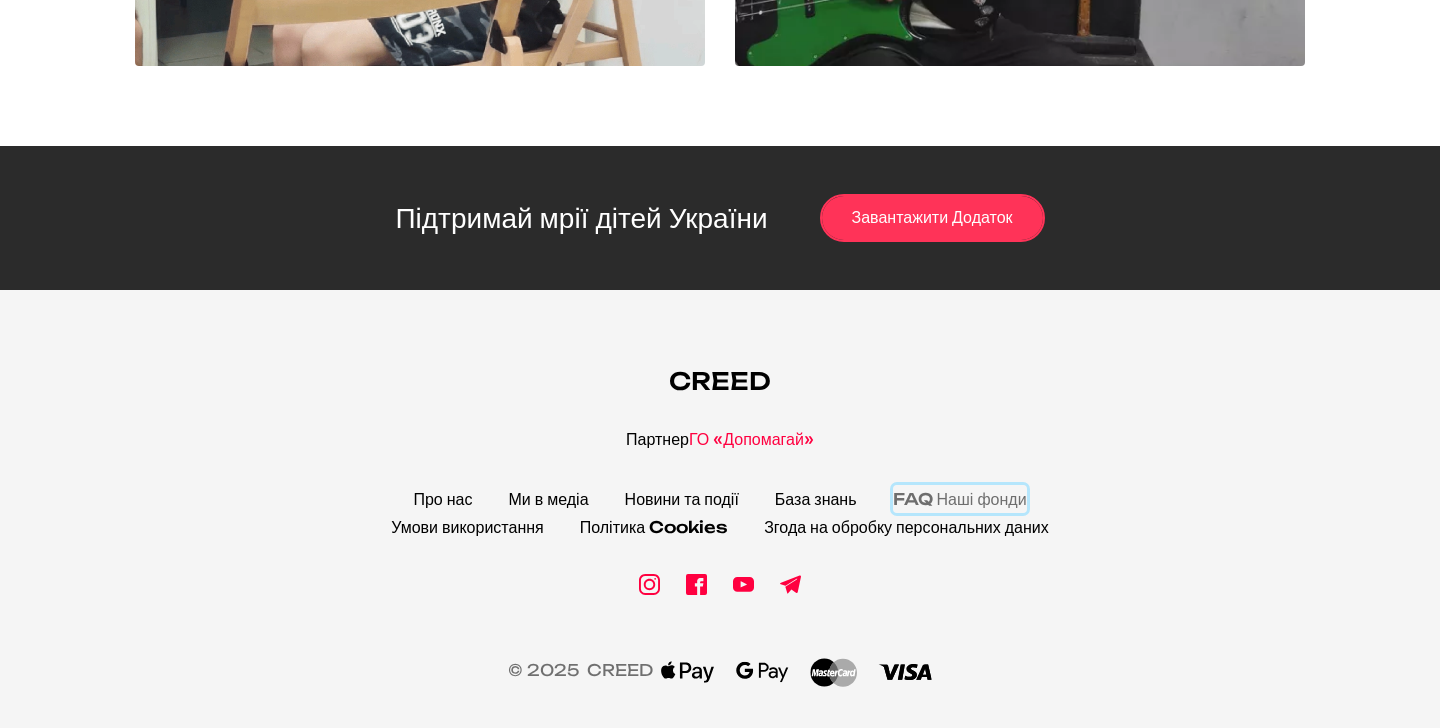 click on "FAQ Наші фонди" 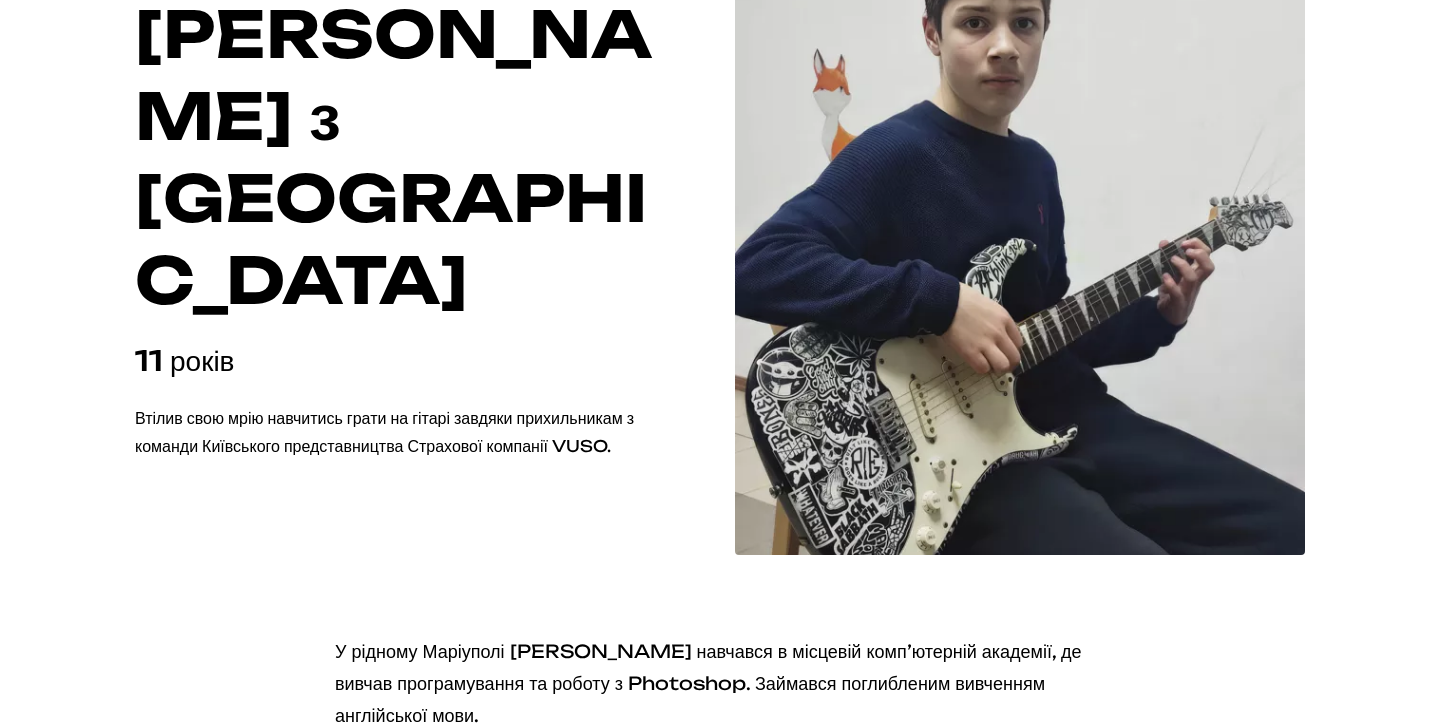scroll, scrollTop: 0, scrollLeft: 0, axis: both 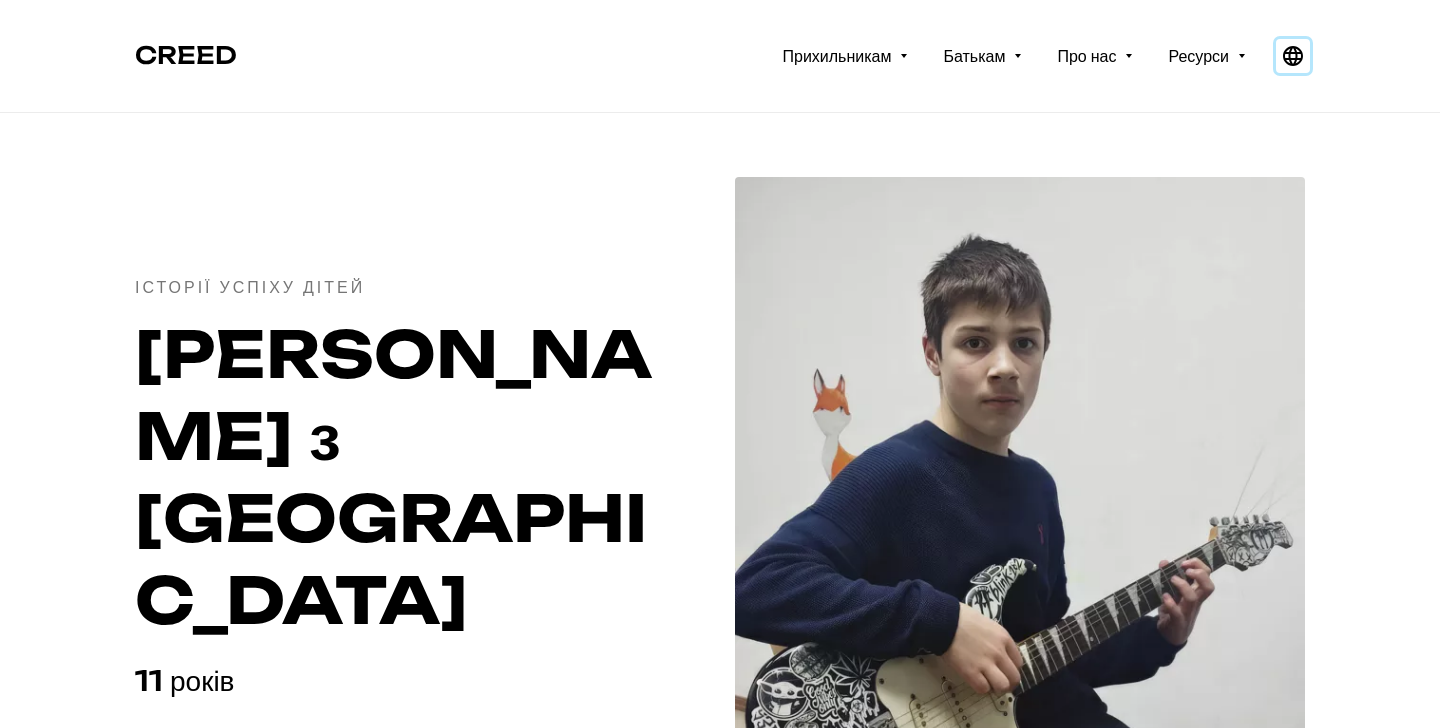 click at bounding box center (1293, 56) 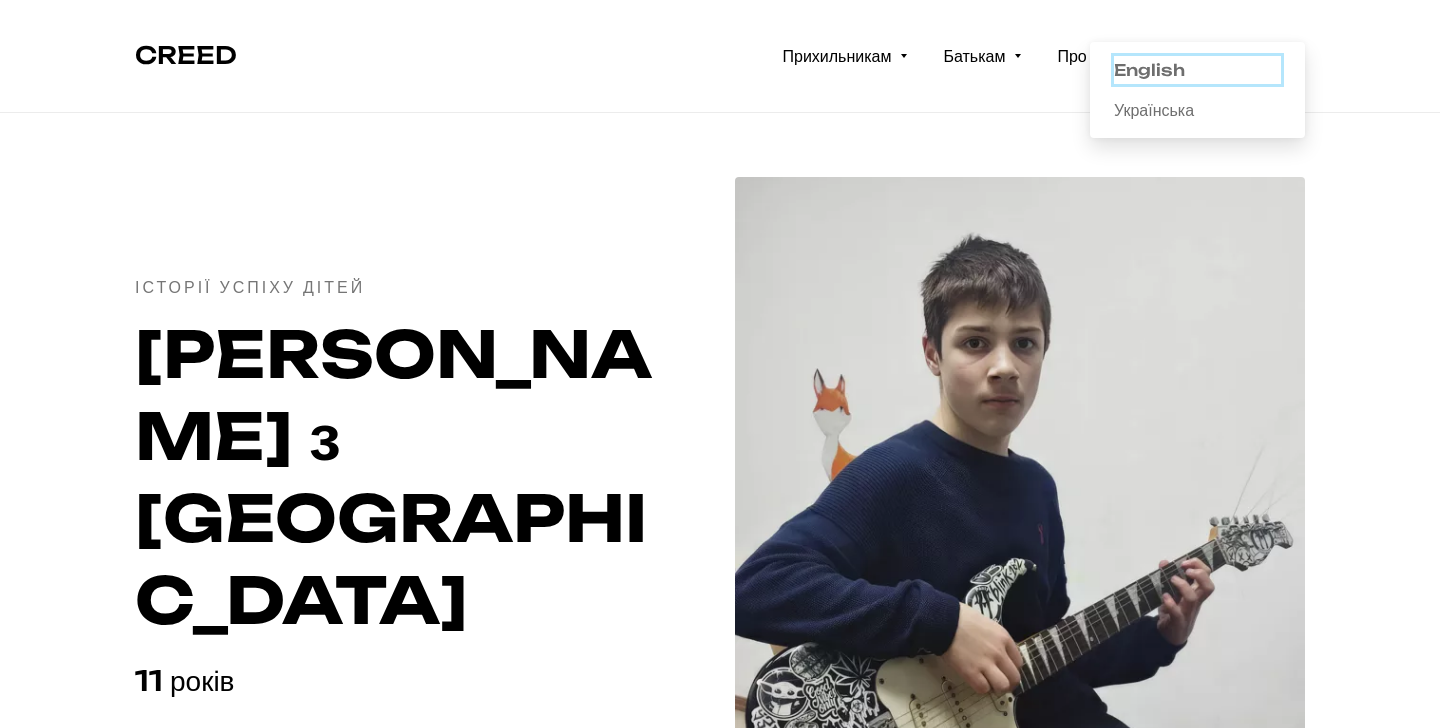 click on "English" at bounding box center (1197, 70) 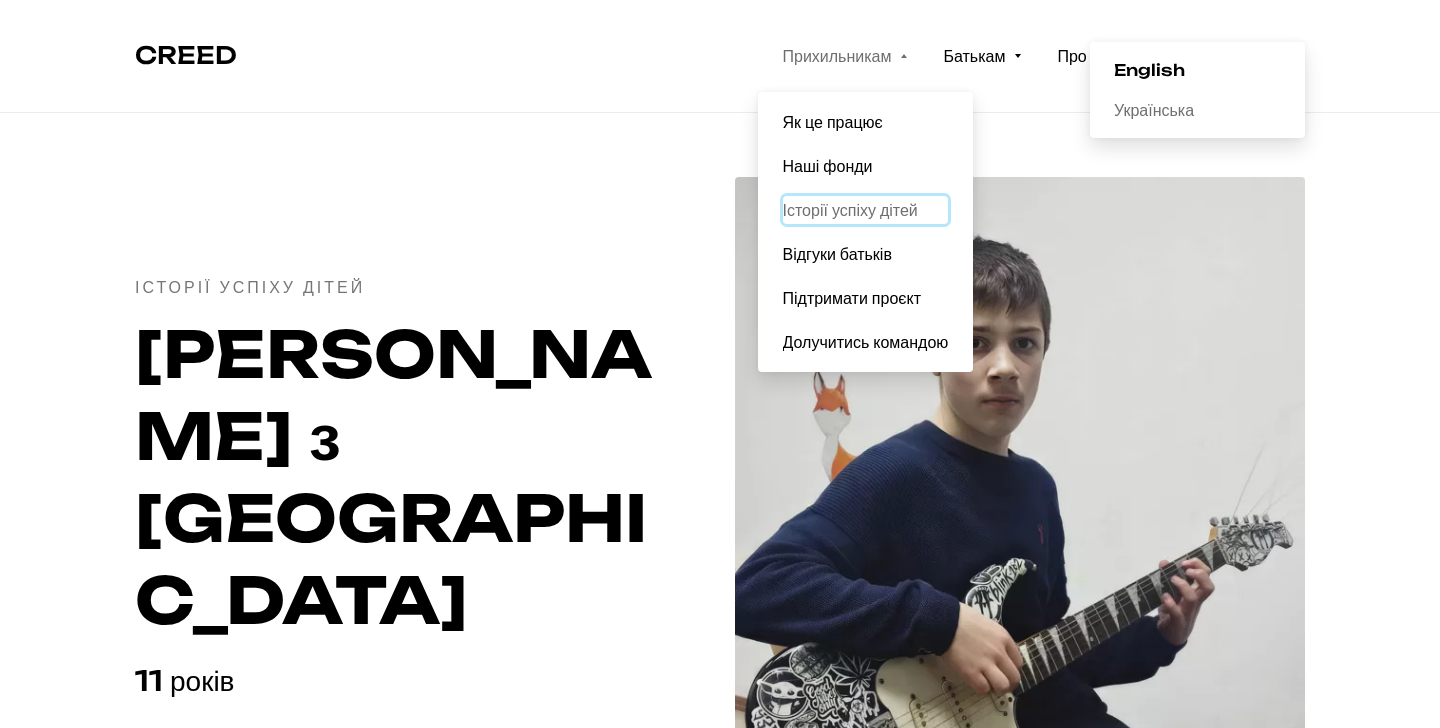 click on "Історії успіху дітей" at bounding box center [866, 210] 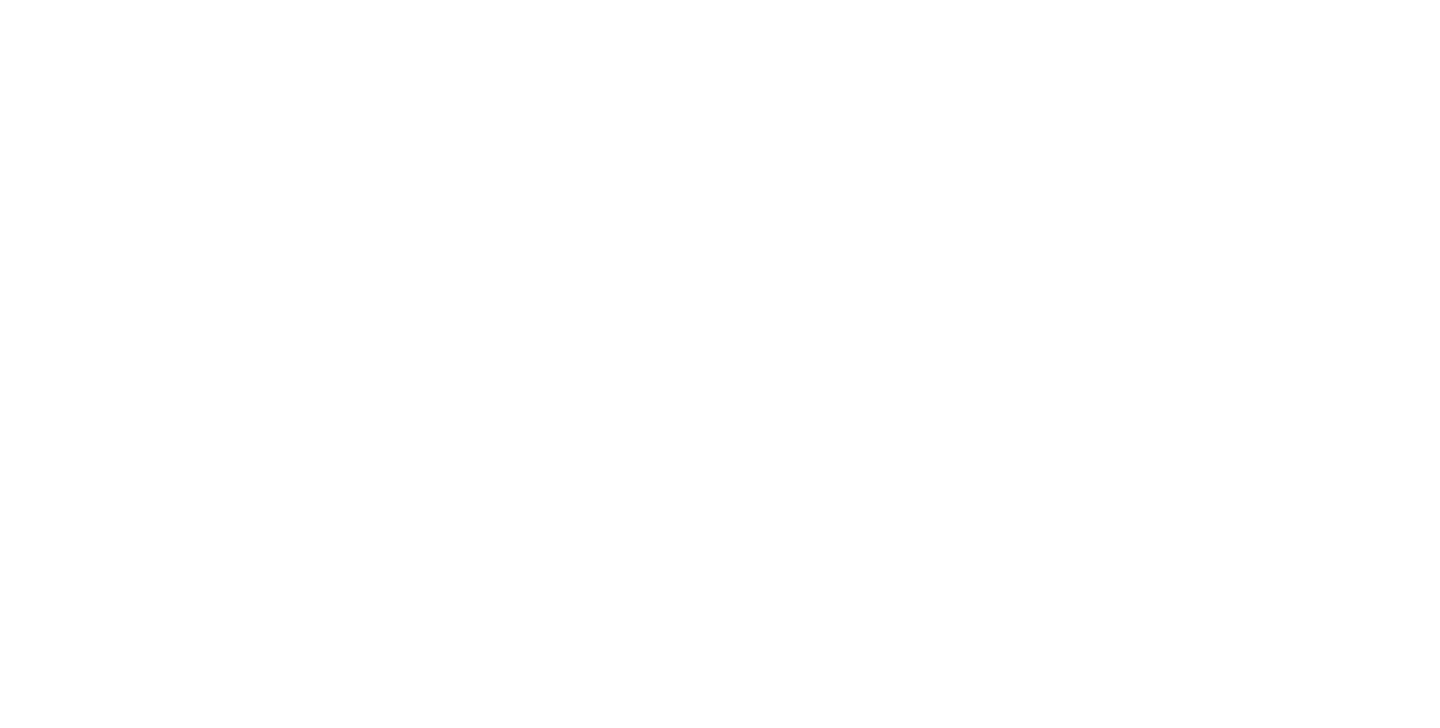 scroll, scrollTop: 0, scrollLeft: 0, axis: both 